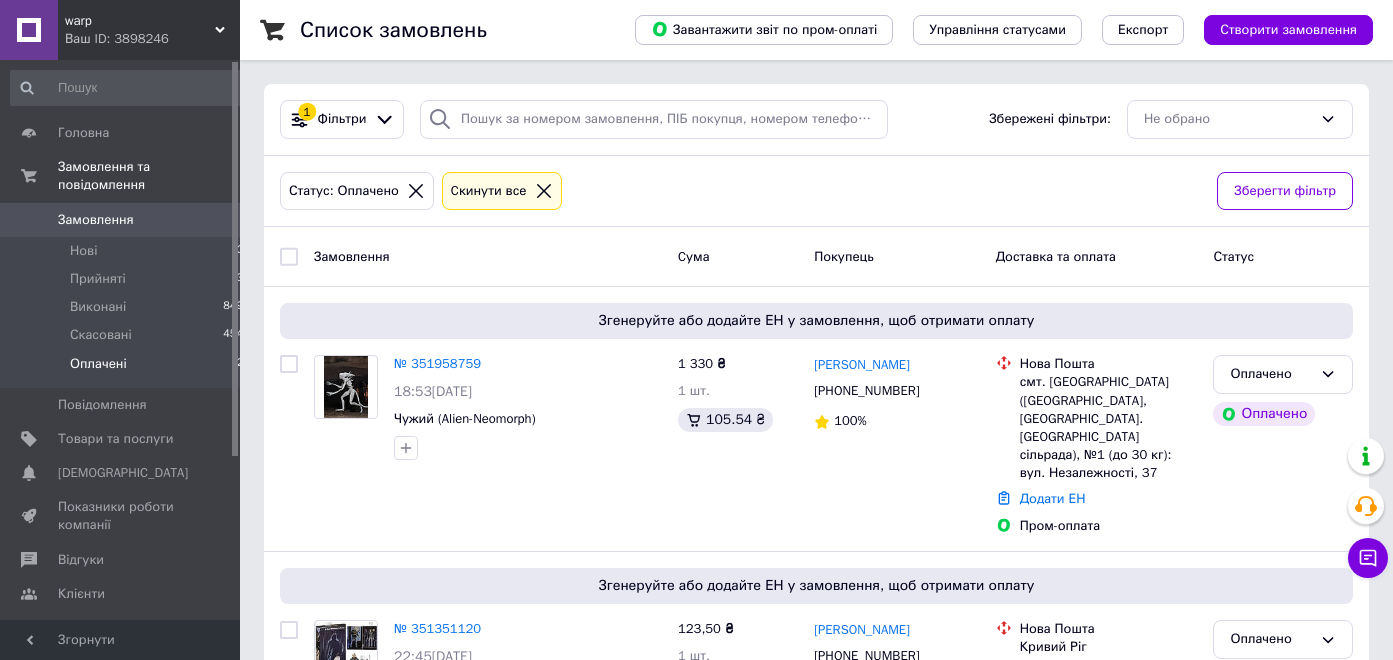 scroll, scrollTop: 0, scrollLeft: 0, axis: both 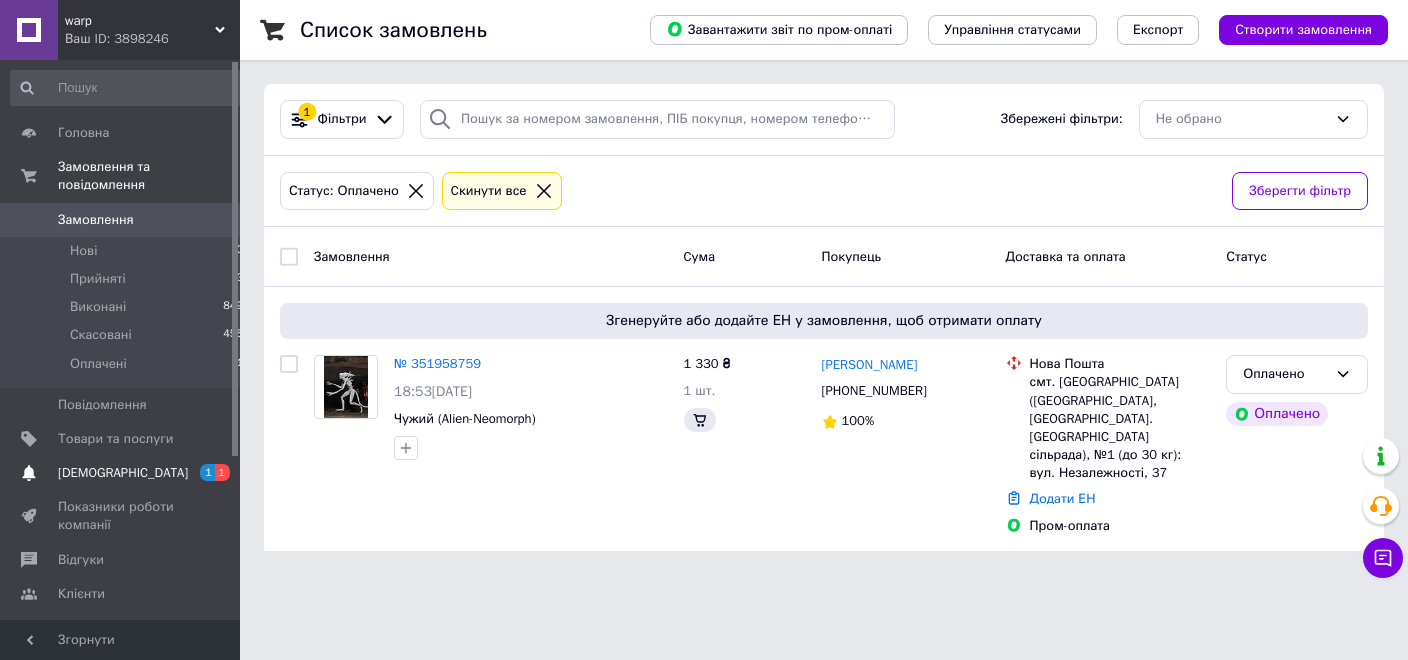 click on "[DEMOGRAPHIC_DATA]" at bounding box center [123, 473] 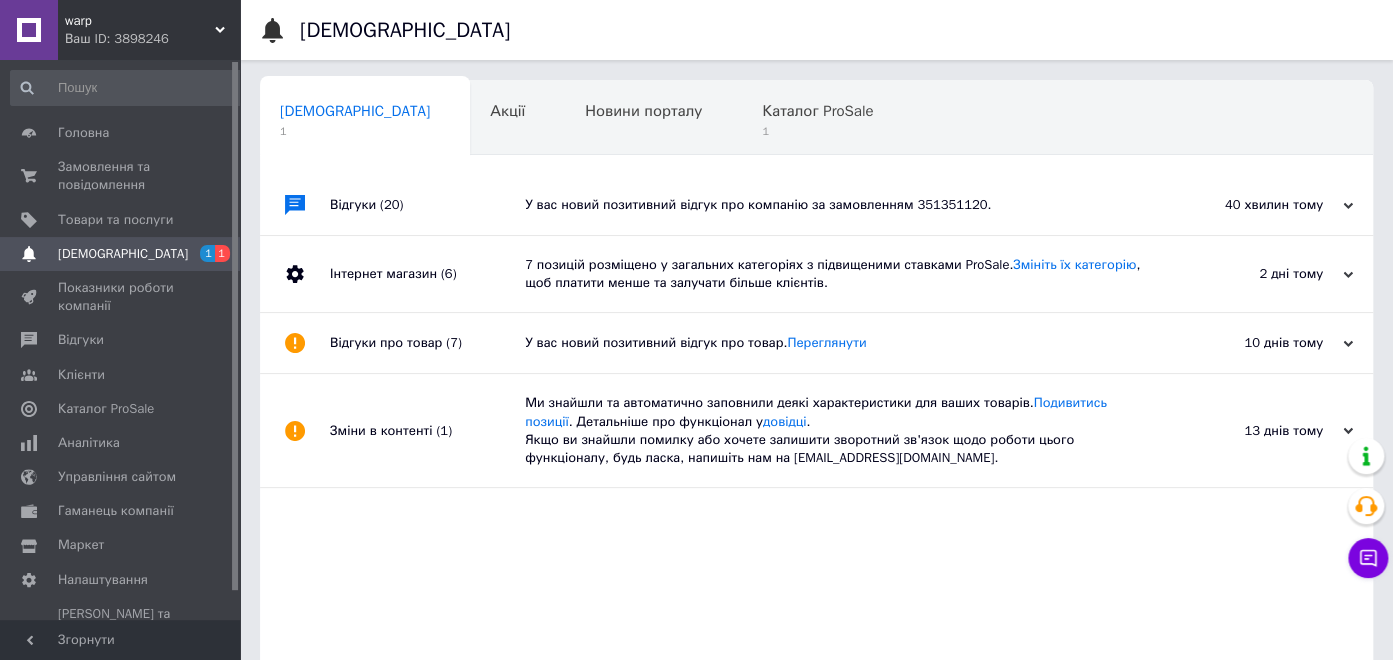 click on "У вас новий позитивний відгук про компанію за замовленням 351351120." at bounding box center (839, 205) 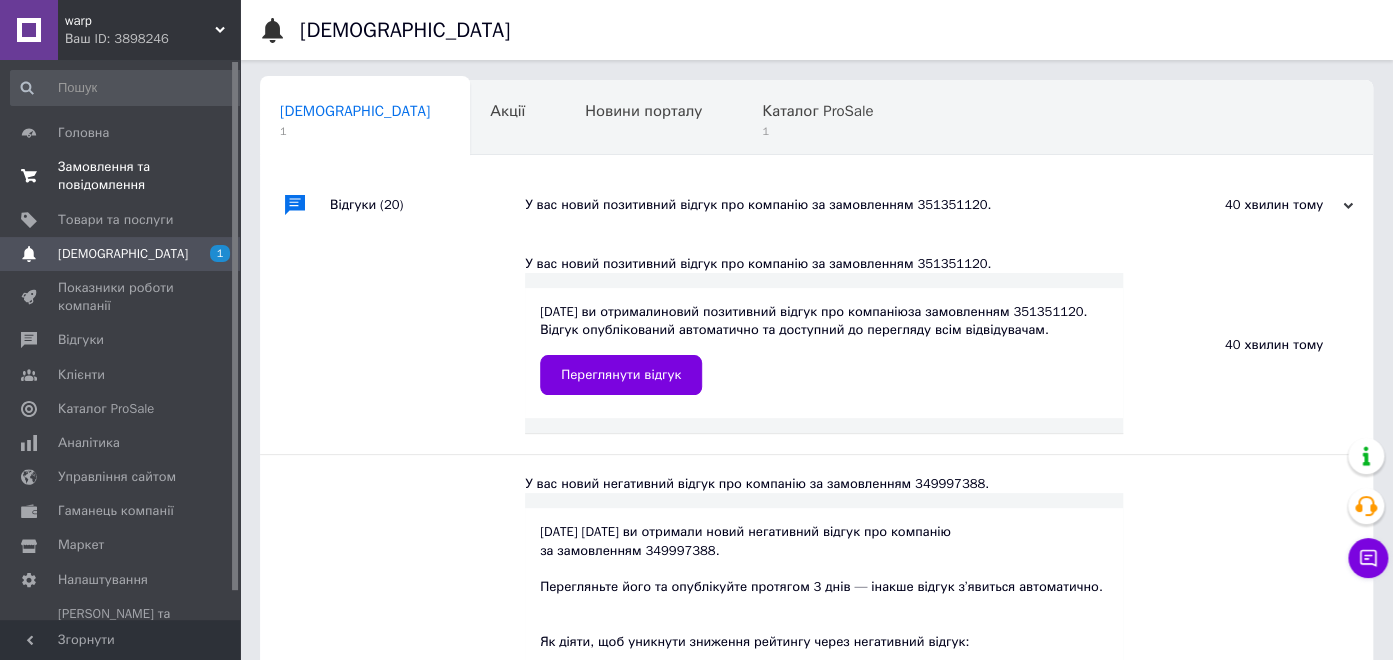click on "Замовлення та повідомлення" at bounding box center (121, 176) 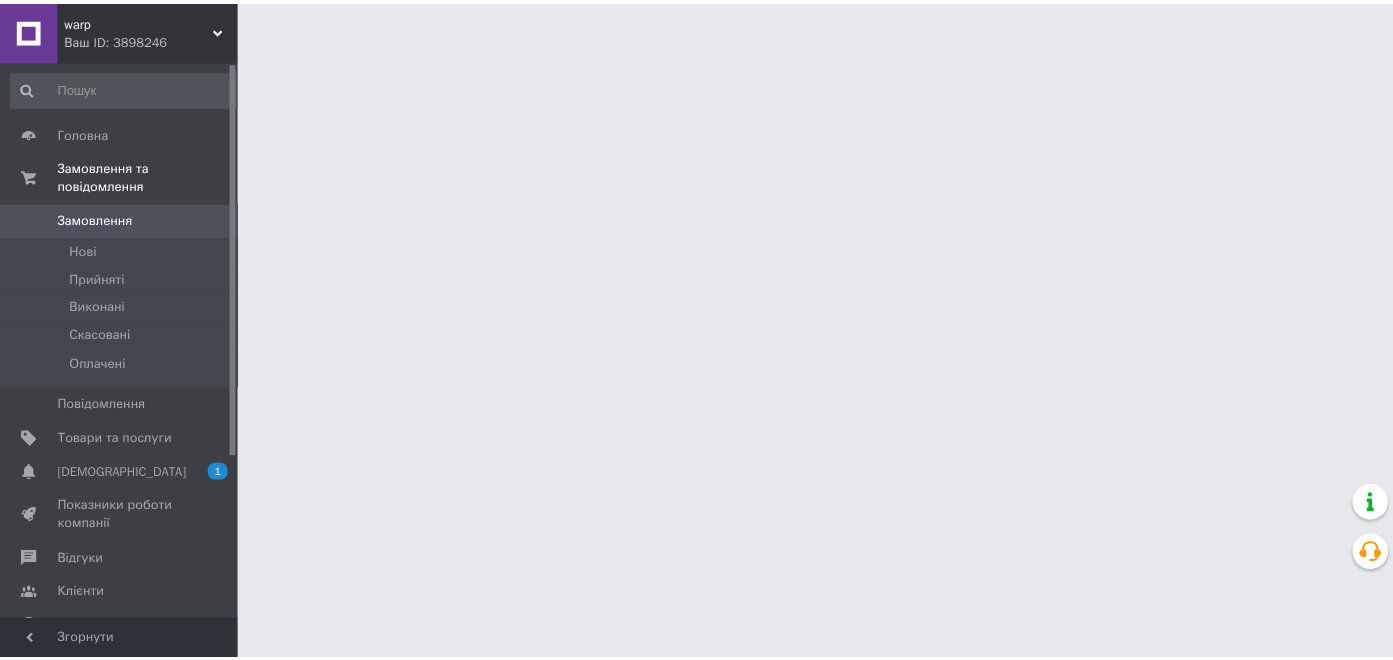 scroll, scrollTop: 0, scrollLeft: 0, axis: both 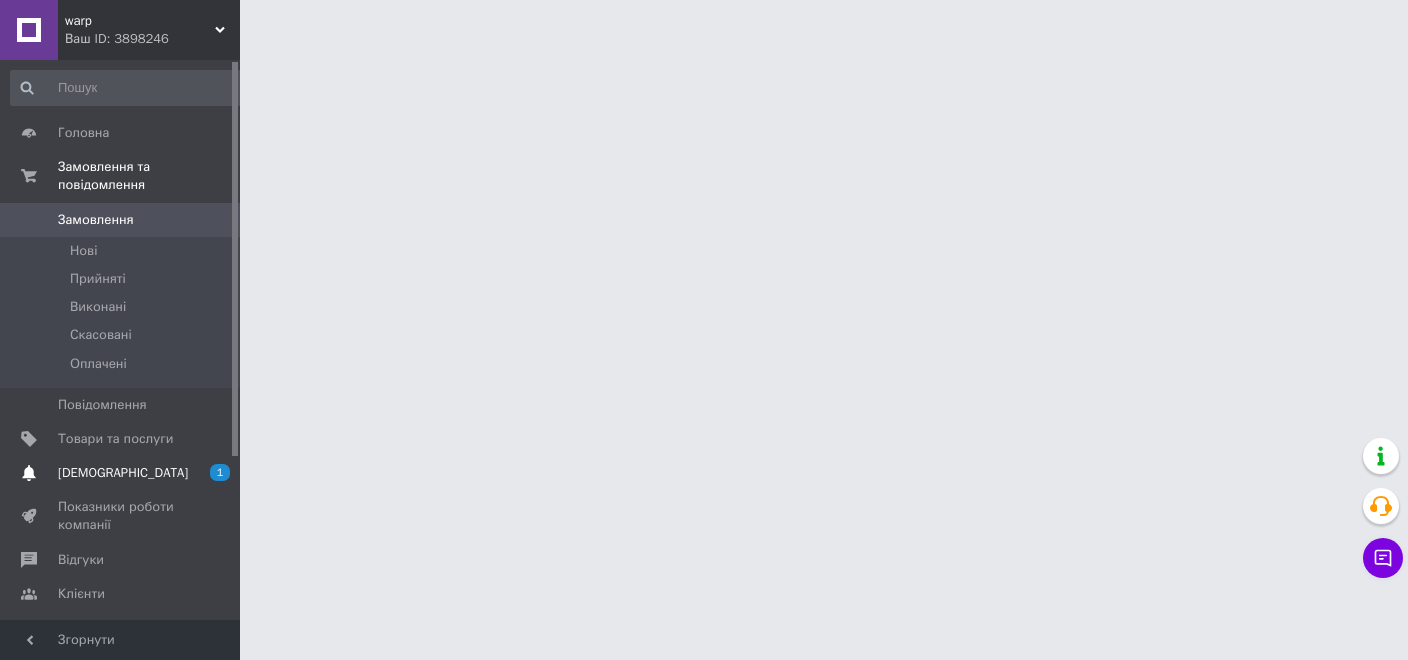click on "[DEMOGRAPHIC_DATA]" at bounding box center [123, 473] 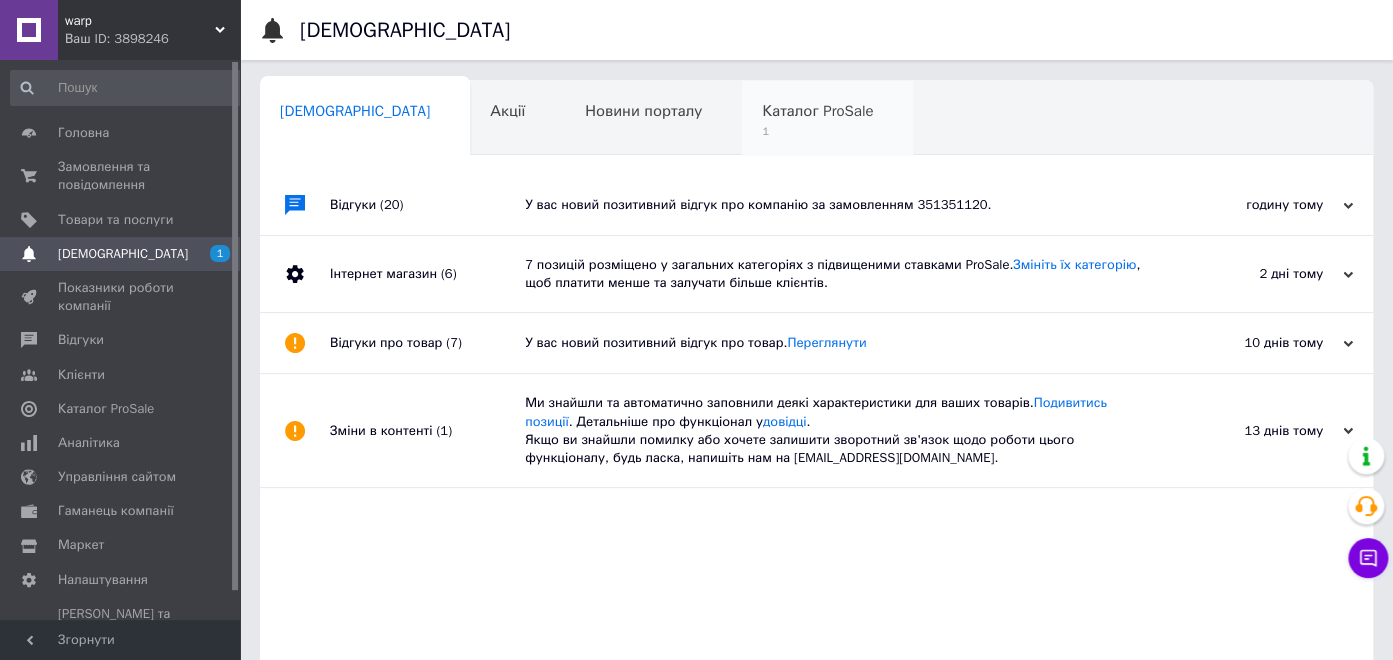 click on "1" at bounding box center [817, 131] 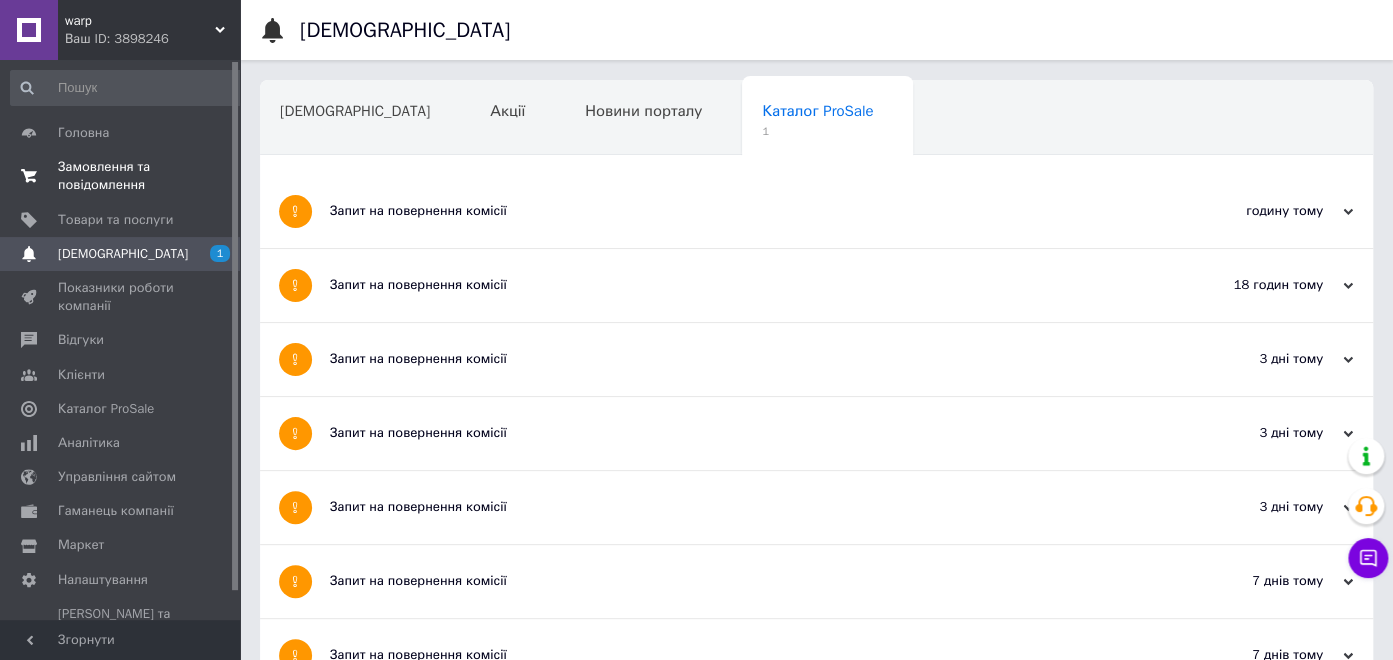 click on "Замовлення та повідомлення" at bounding box center [121, 176] 